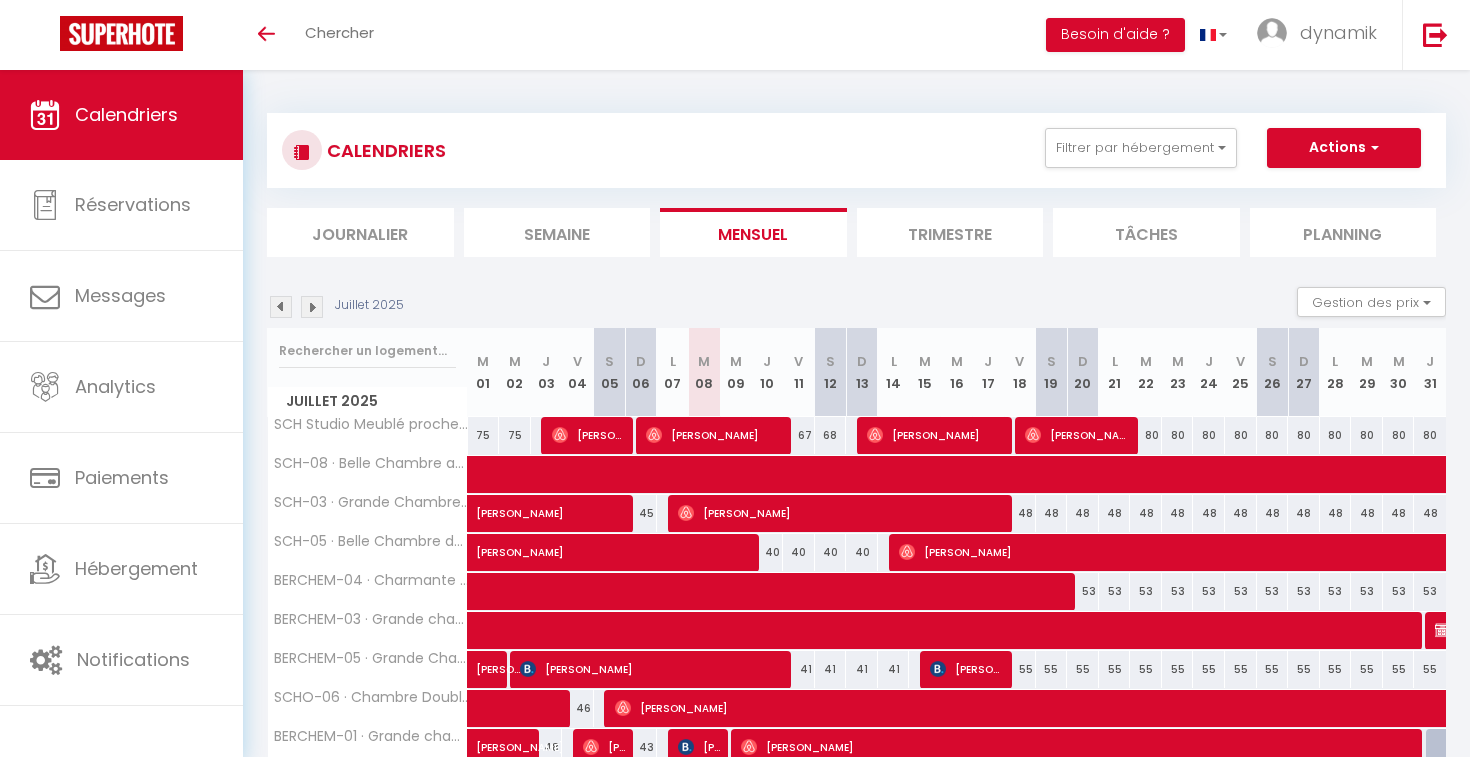 select 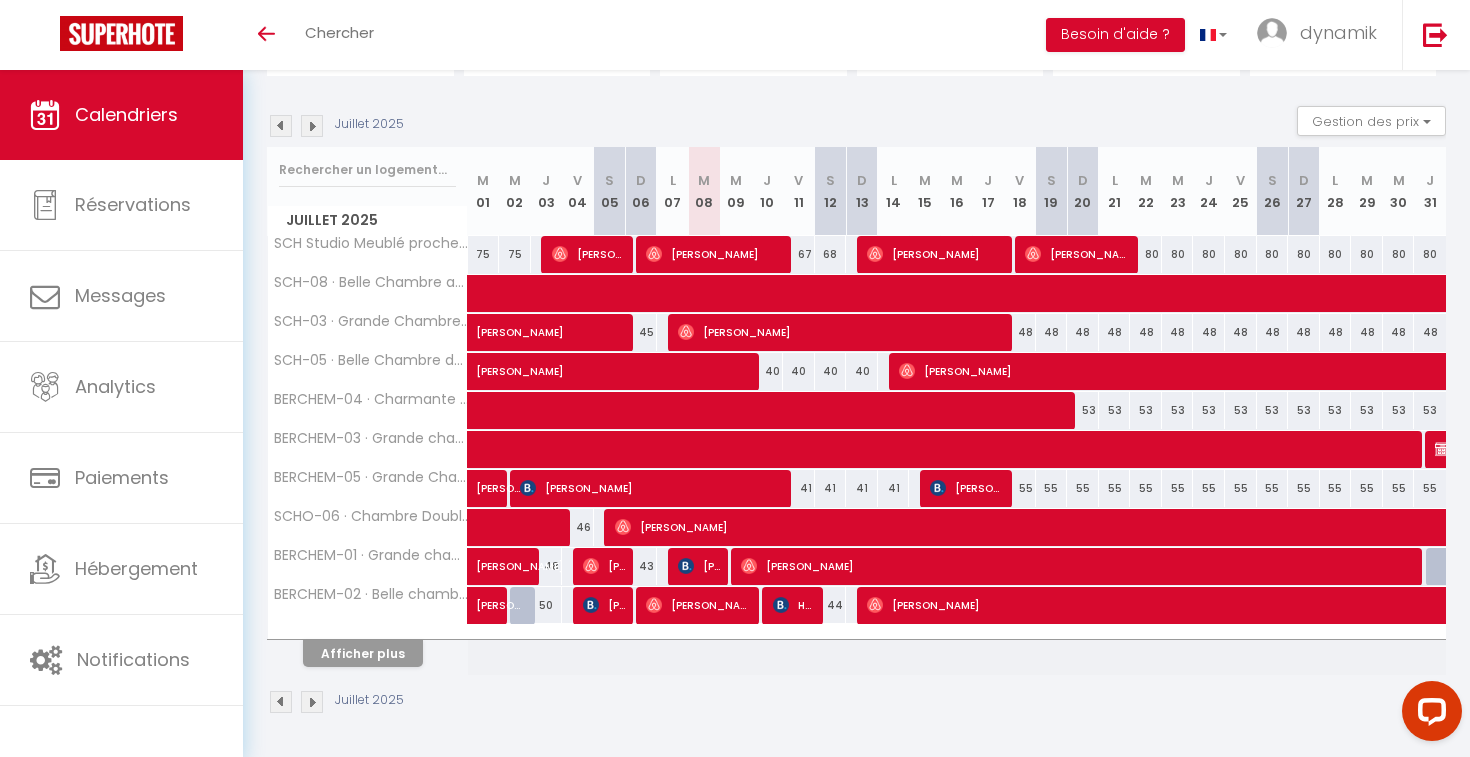 scroll, scrollTop: 180, scrollLeft: 0, axis: vertical 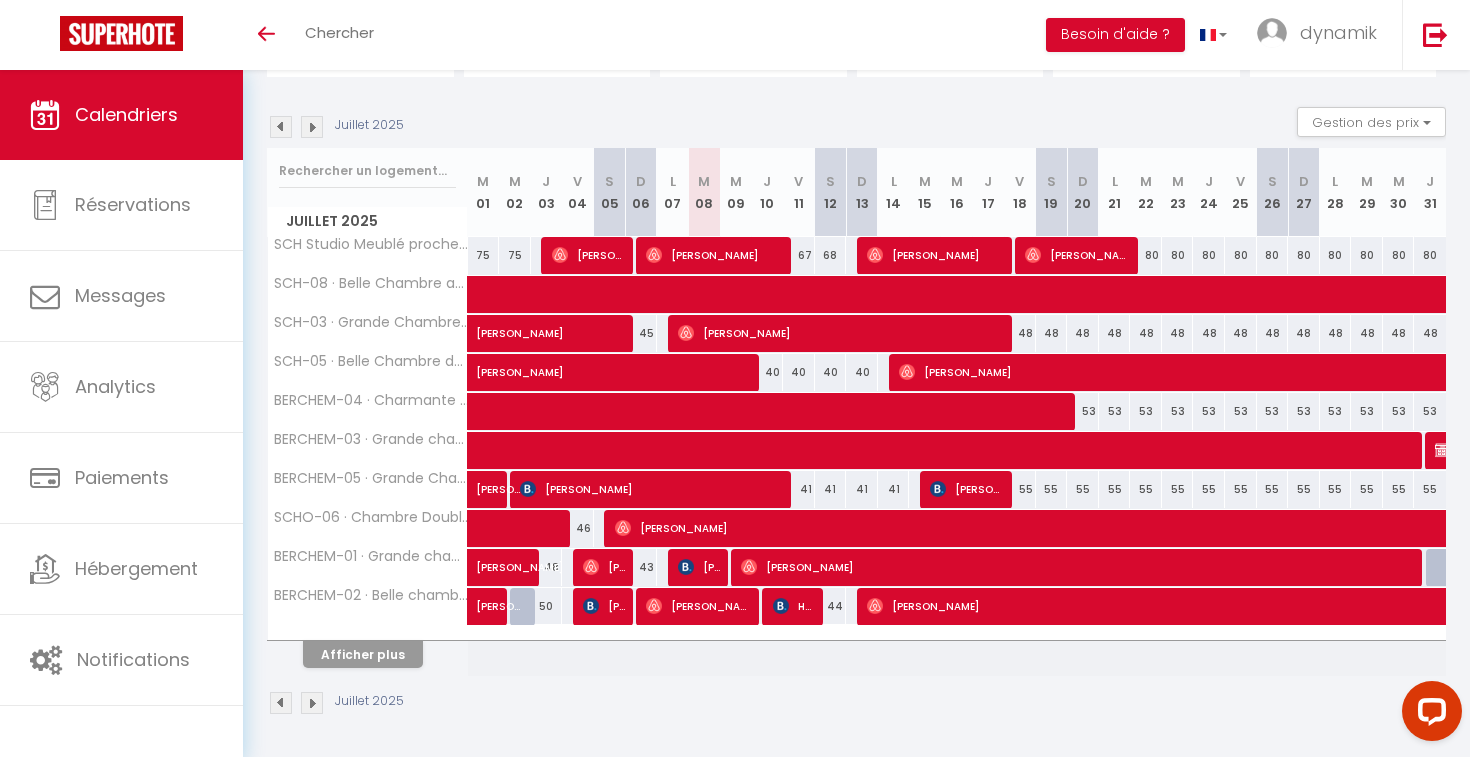click on "Afficher plus" at bounding box center (363, 654) 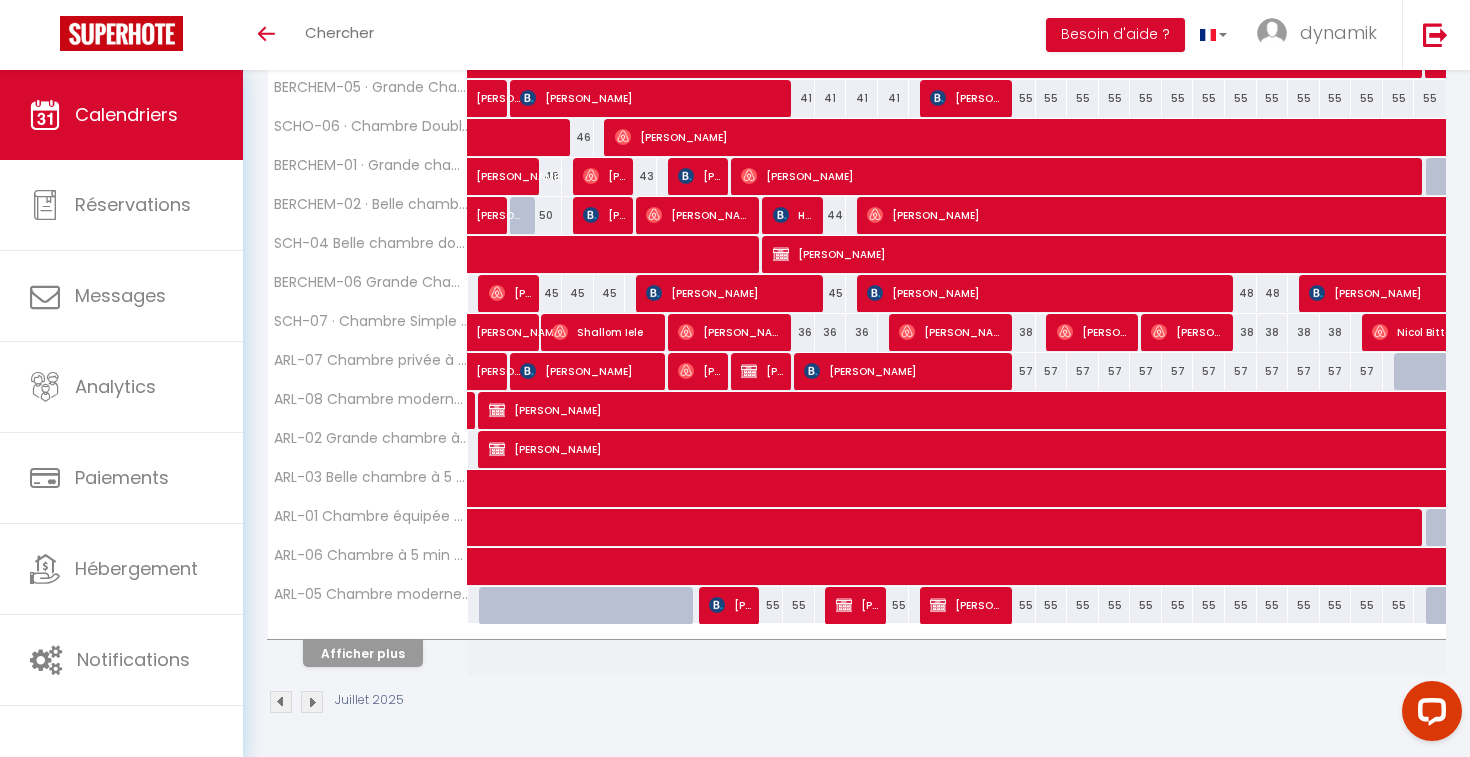 scroll, scrollTop: 570, scrollLeft: 0, axis: vertical 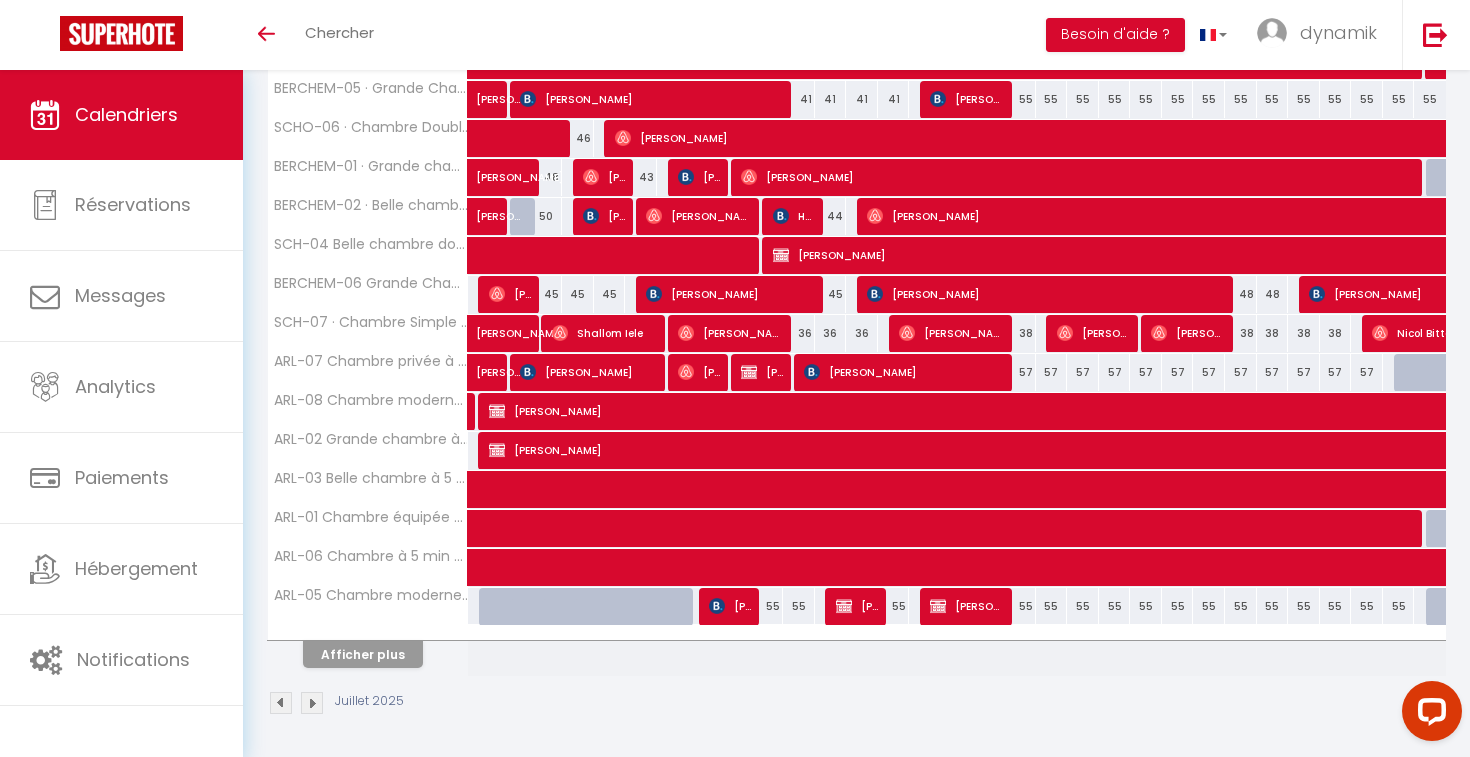 click on "[PERSON_NAME]" at bounding box center (730, 606) 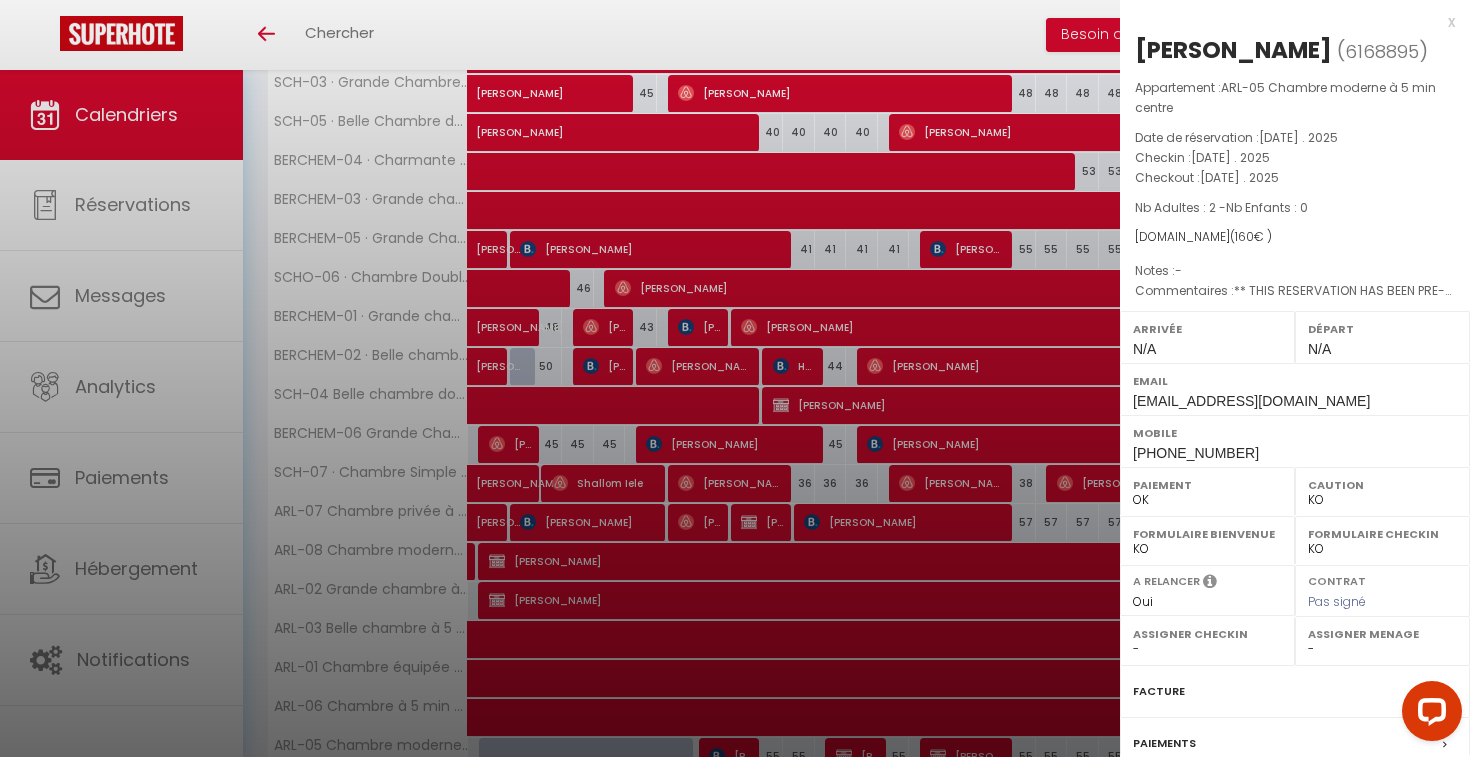 scroll, scrollTop: 522, scrollLeft: 0, axis: vertical 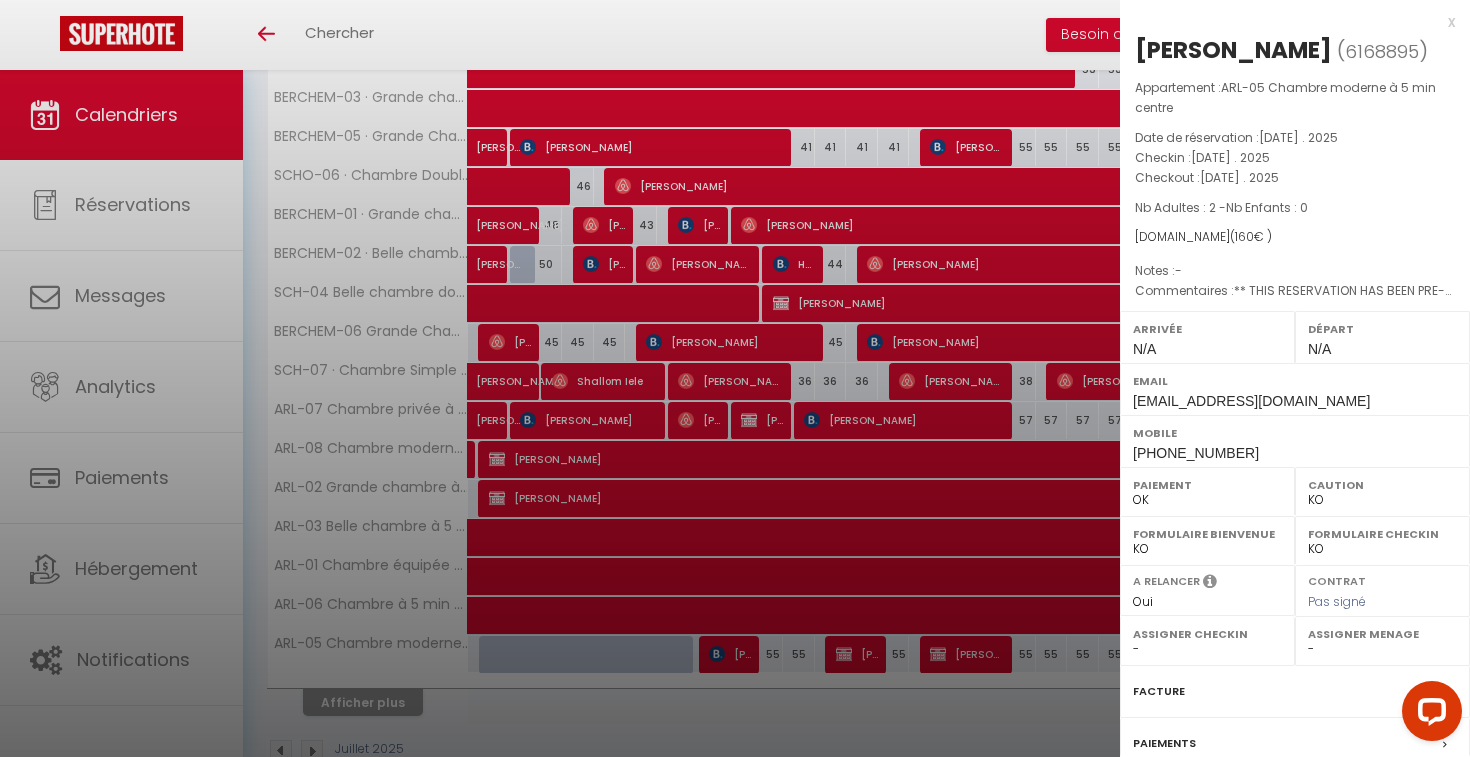 click at bounding box center [735, 378] 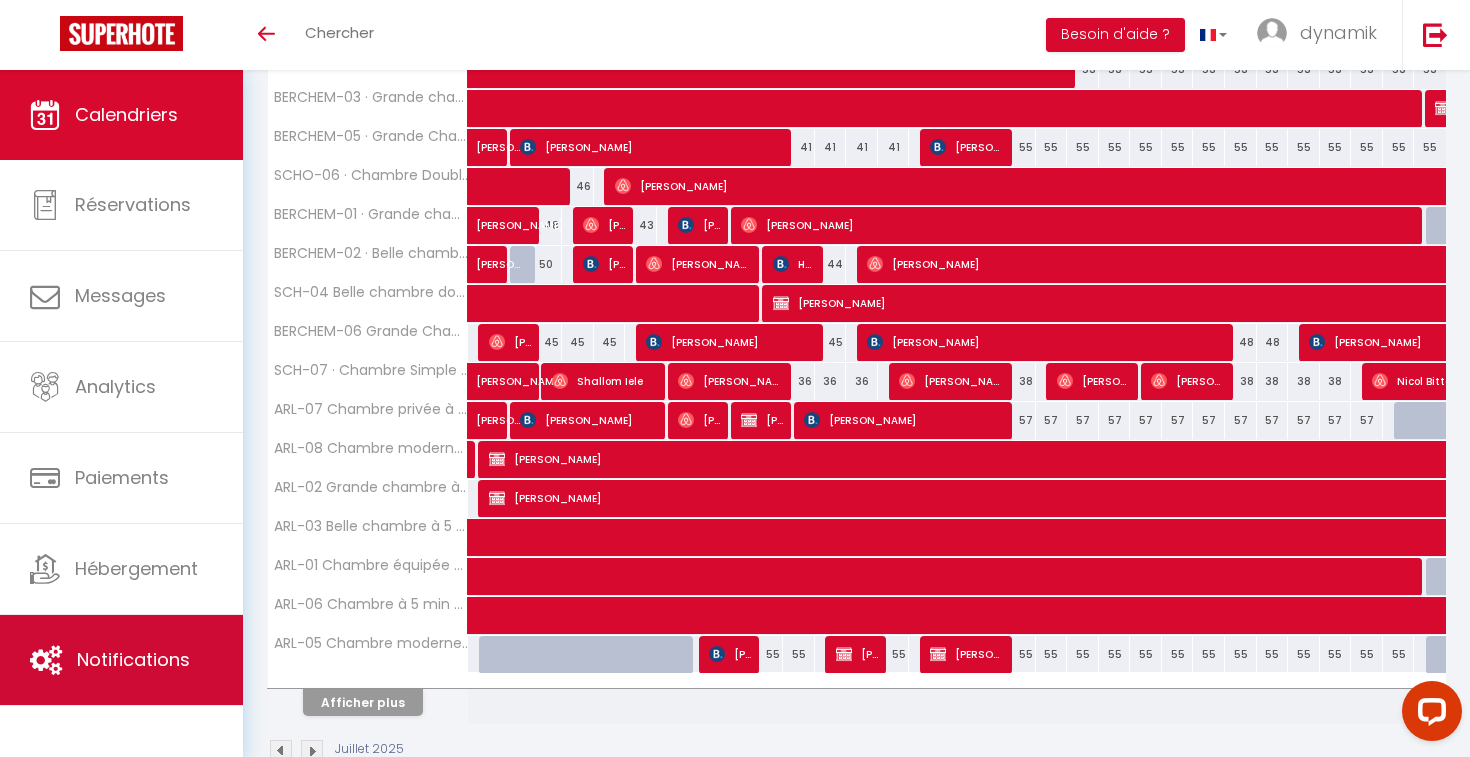 click on "Notifications" at bounding box center [121, 660] 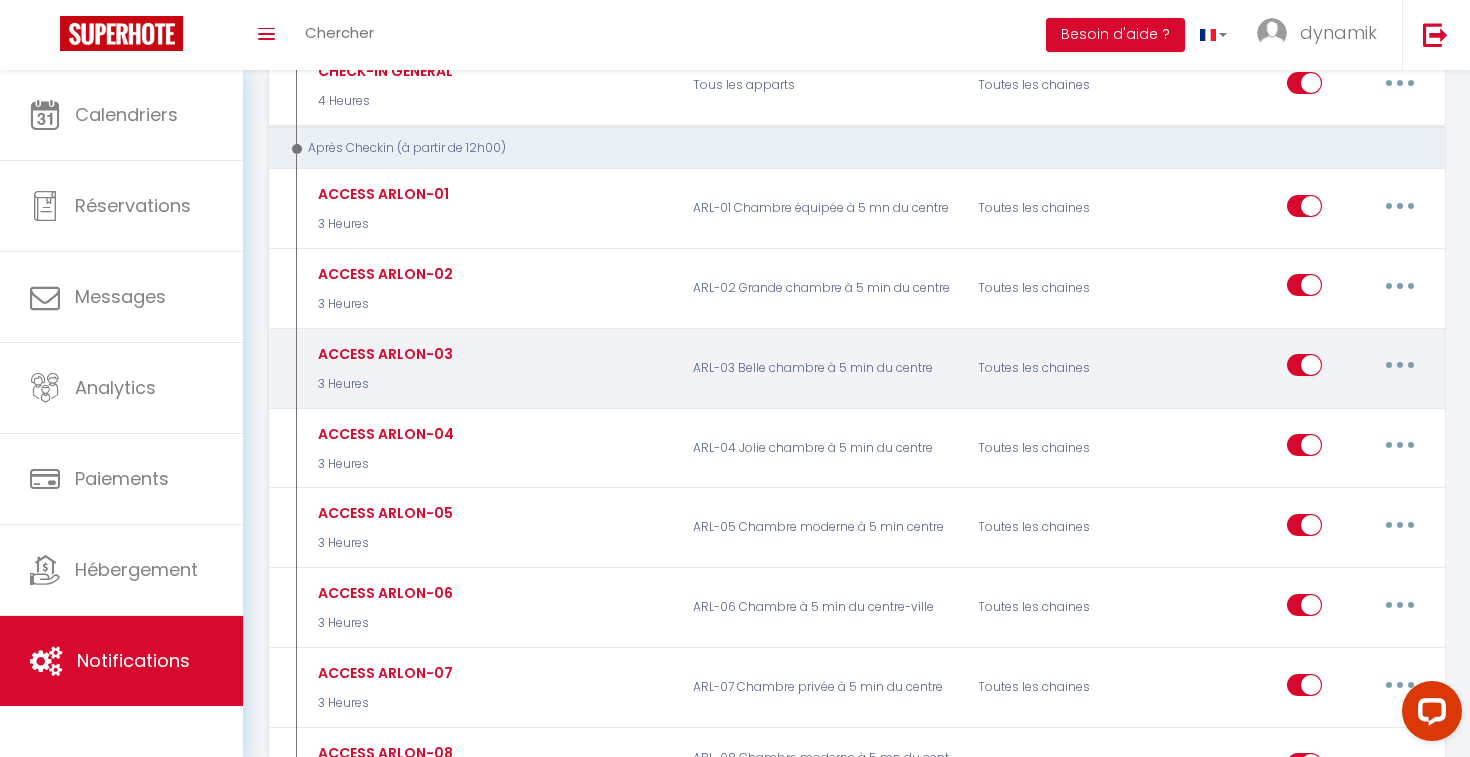 scroll, scrollTop: 473, scrollLeft: 0, axis: vertical 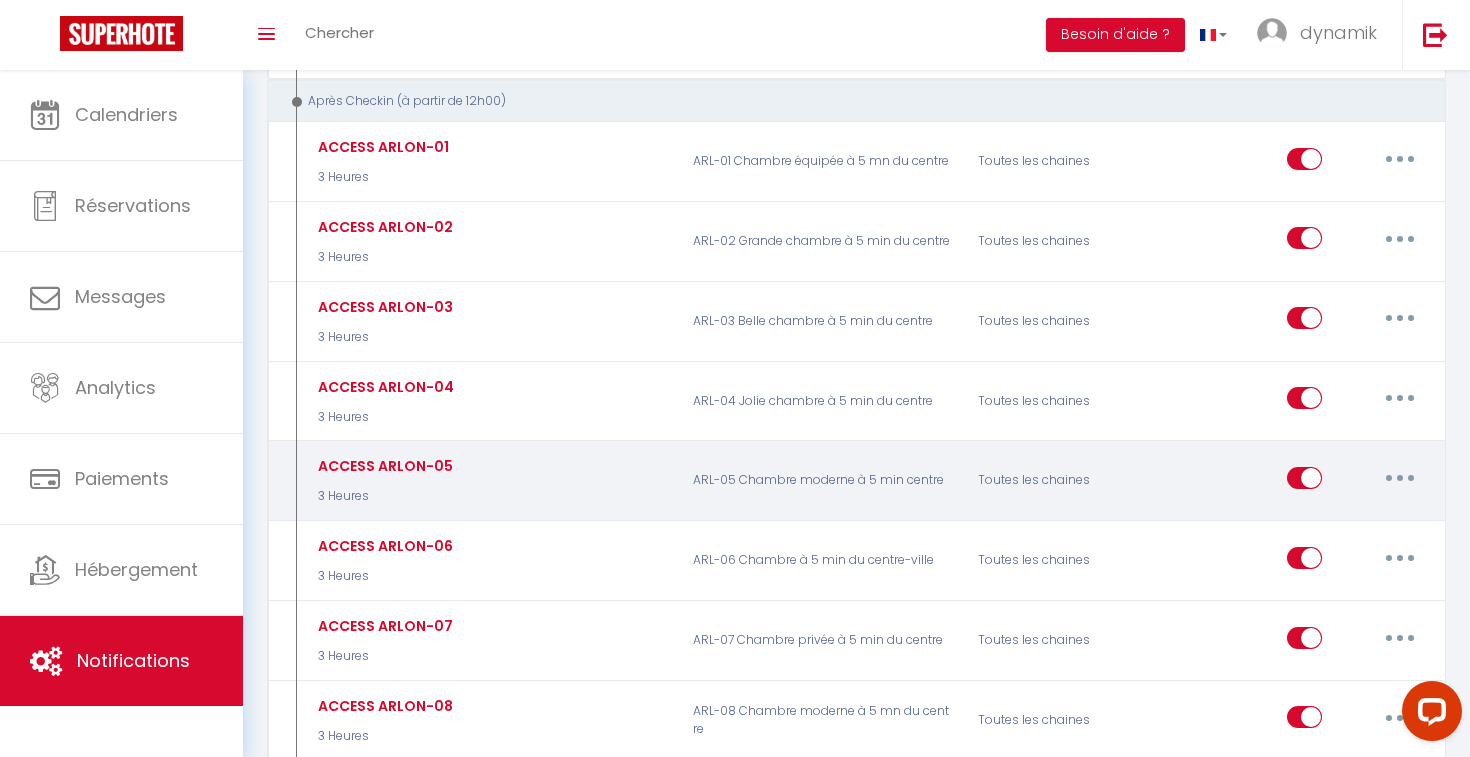 click at bounding box center [1400, 478] 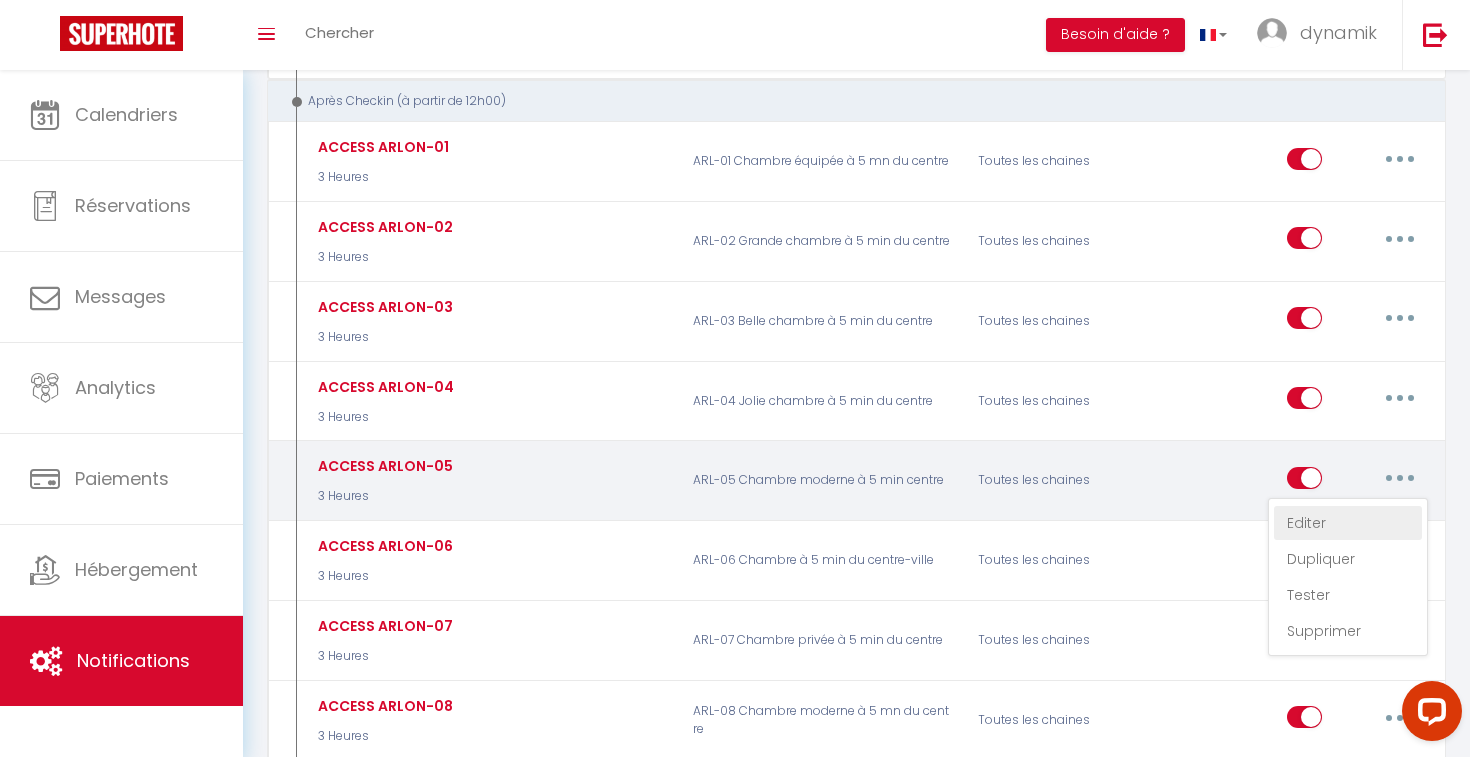 click on "Editer" at bounding box center (1348, 523) 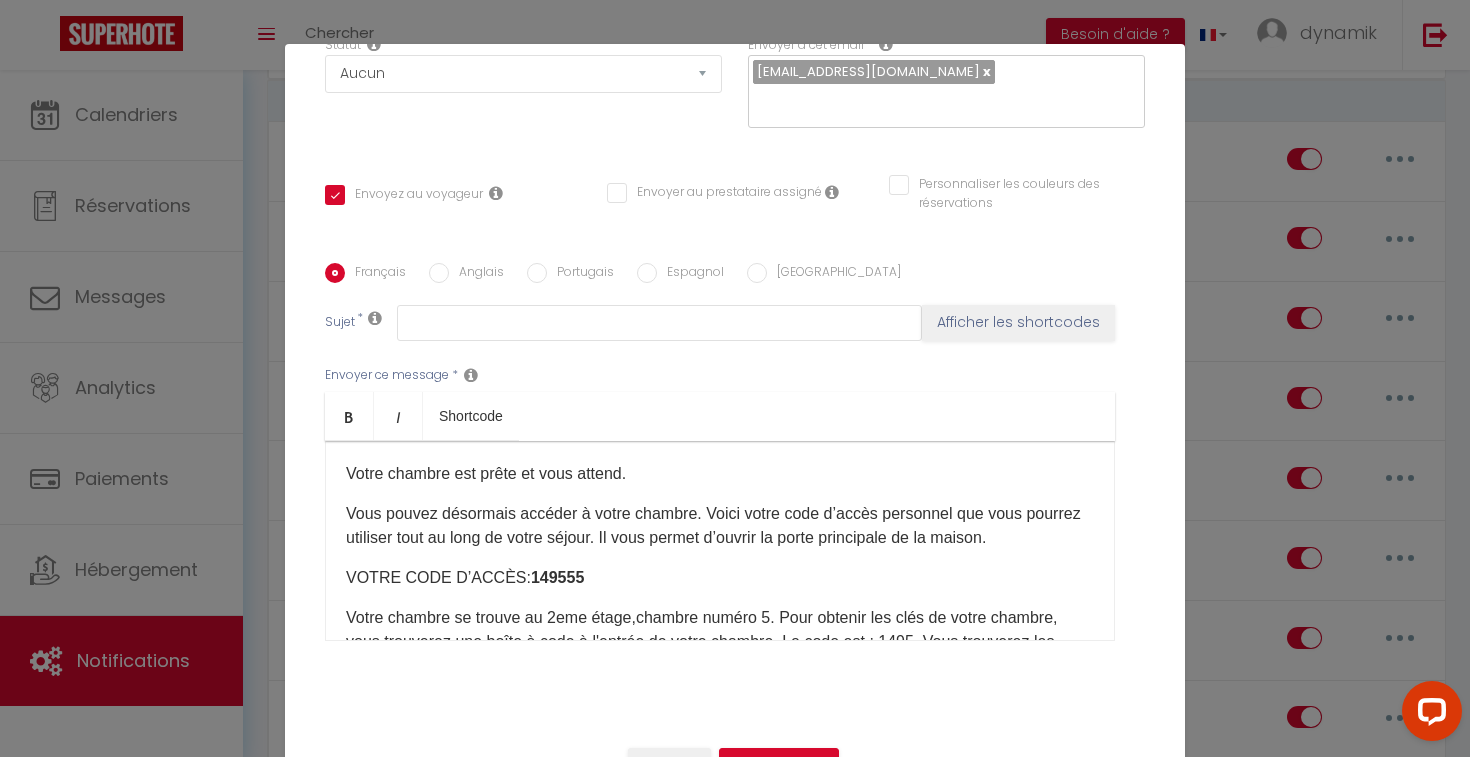 scroll, scrollTop: 334, scrollLeft: 0, axis: vertical 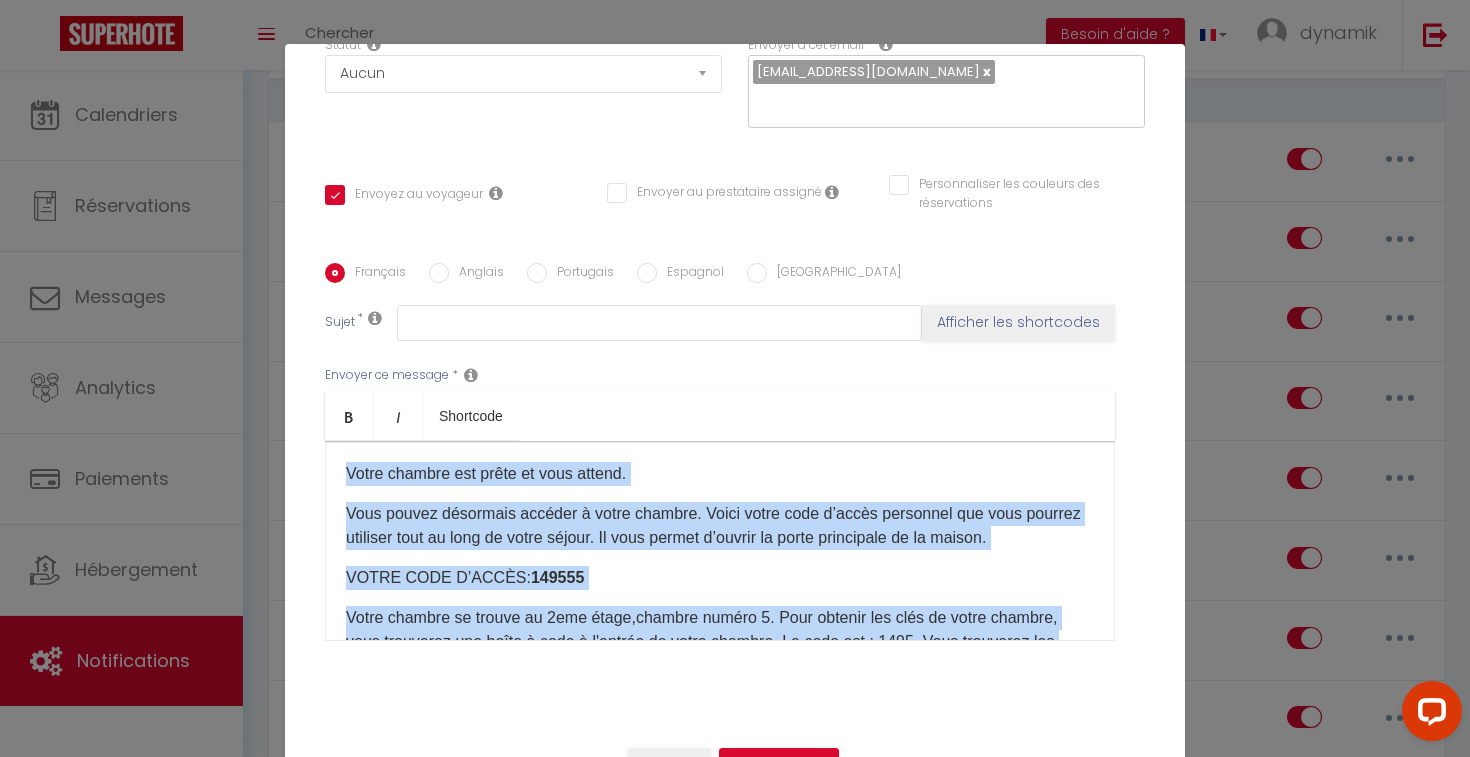 copy on "Votre chambre est prête et vous attend.
Vous pouvez désormais accéder à votre chambre. Voici votre code d’accès personnel que vous pourrez utiliser tout au long de votre séjour. Il vous permet d’ouvrir la porte principale de la maison.
VOTRE CODE D’ACCÈS:  149555
Votre chambre se trouve au 2eme étage,chambre numéro 5. Pour obtenir les clés de votre chambre, vous trouverez une boîte à code à l'entrée de votre chambre. Le code est : 1495. Vous trouverez les salles de bain au 1er & 2nd étage.​
Je ne serai pas sur place, mais vous pouvez me contacter si vous rencontrez le moindre problème.
Bonne installation 😊
​ ​" 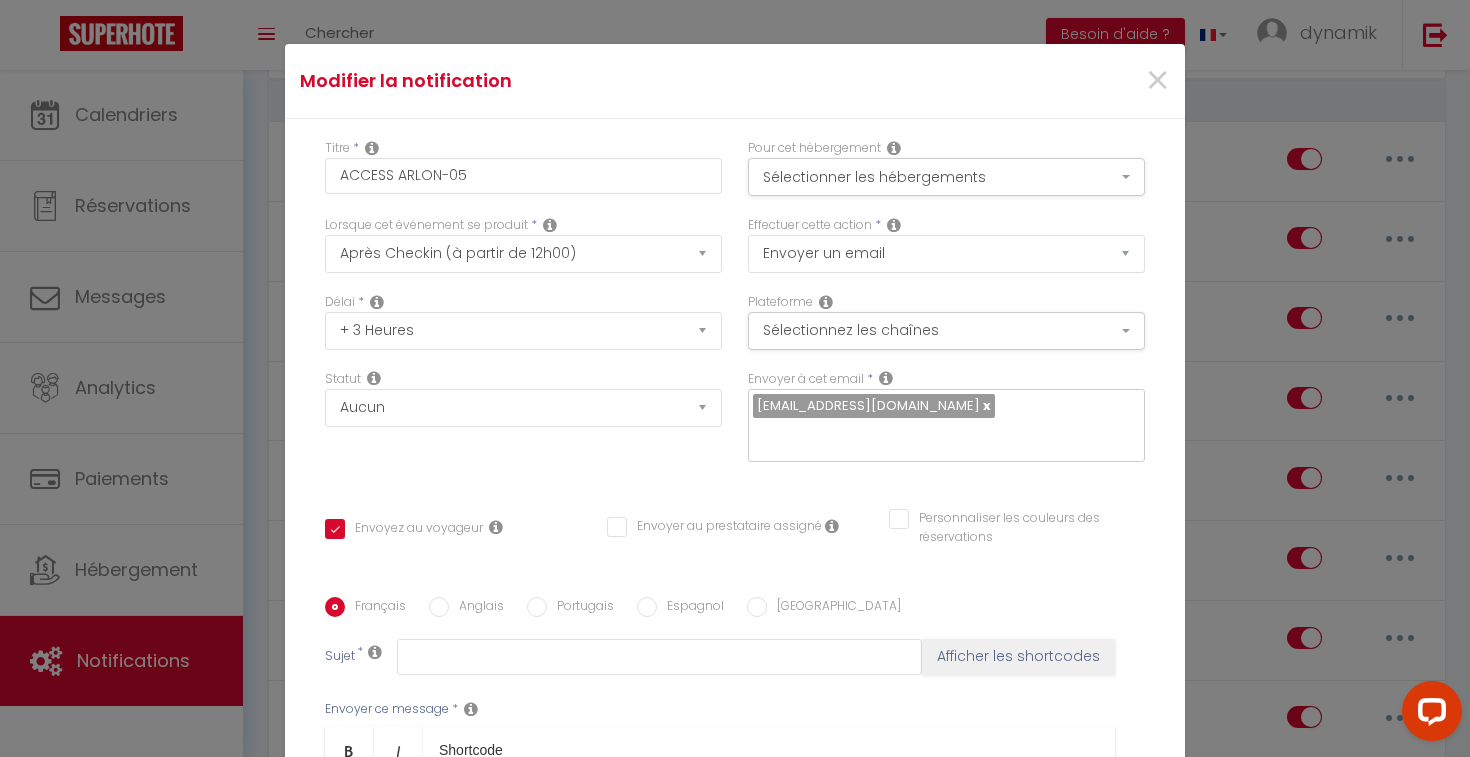 scroll, scrollTop: 0, scrollLeft: 0, axis: both 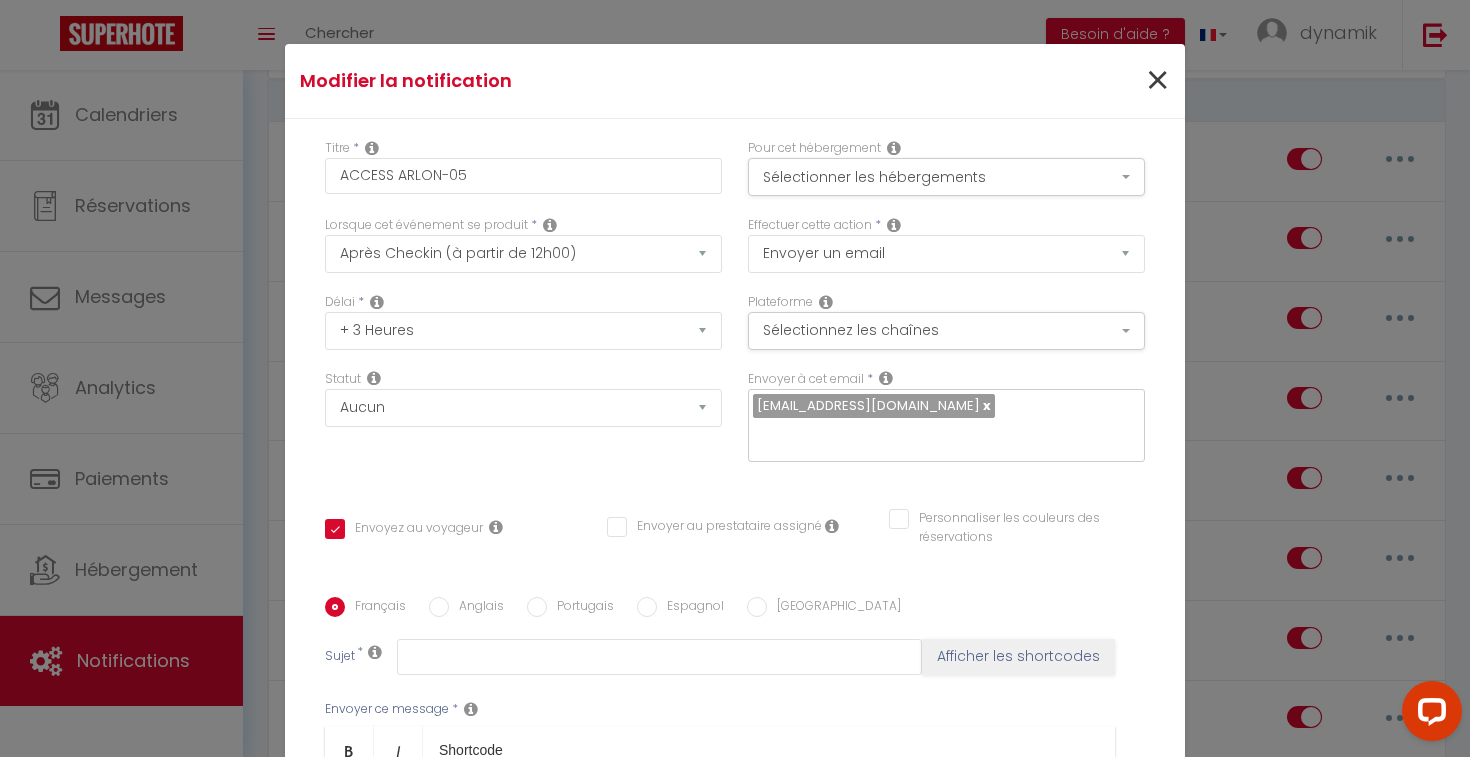 click on "×" at bounding box center [1157, 81] 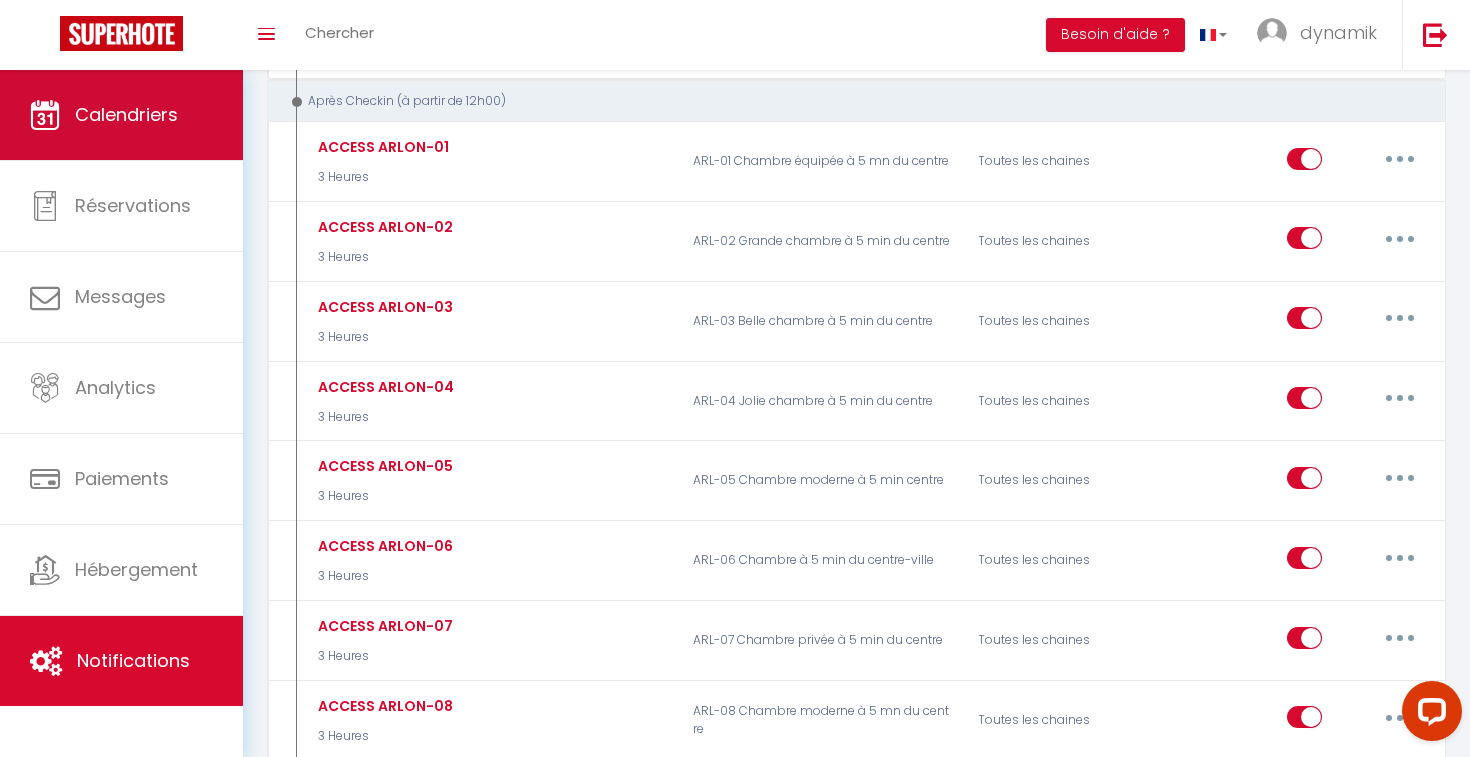 click on "Calendriers" at bounding box center [126, 114] 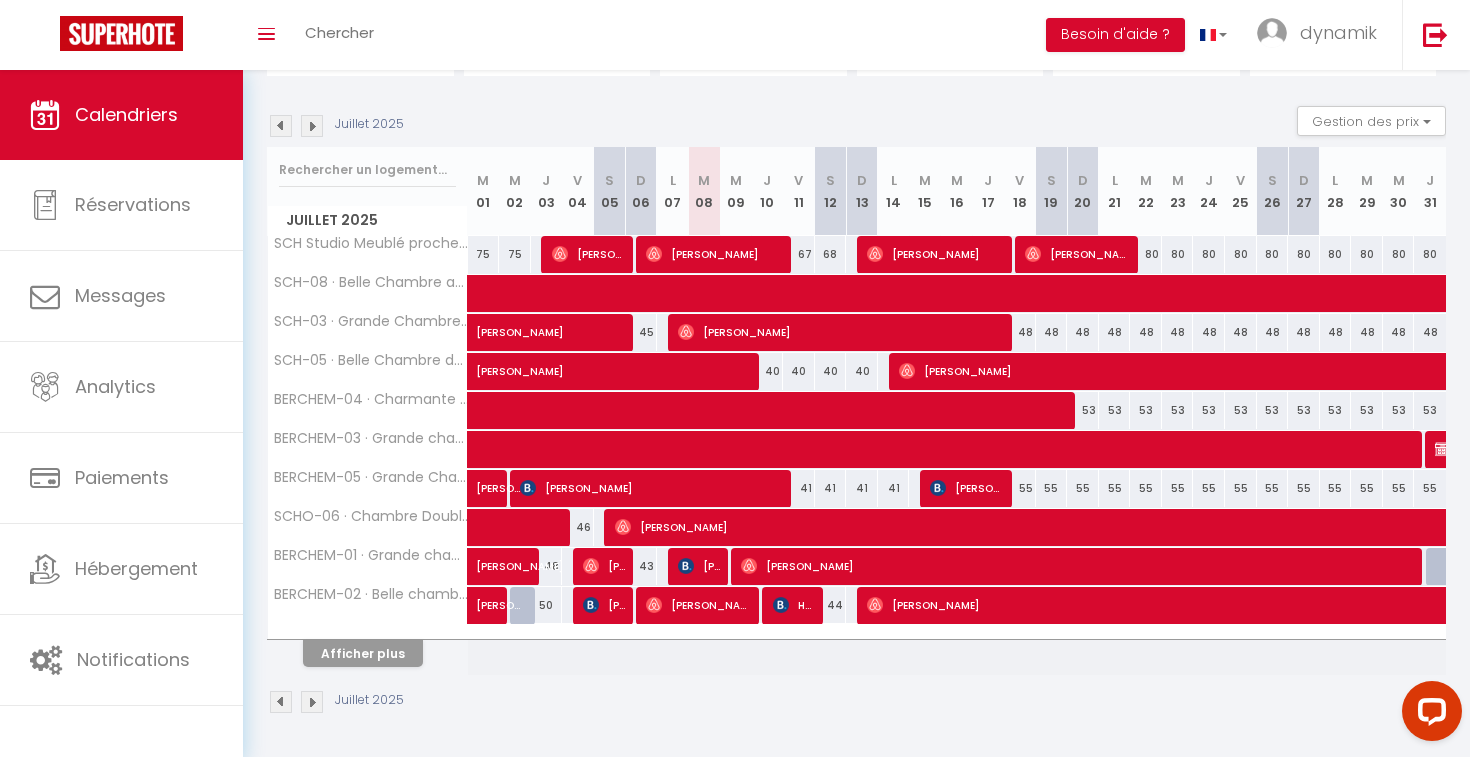 scroll, scrollTop: 180, scrollLeft: 0, axis: vertical 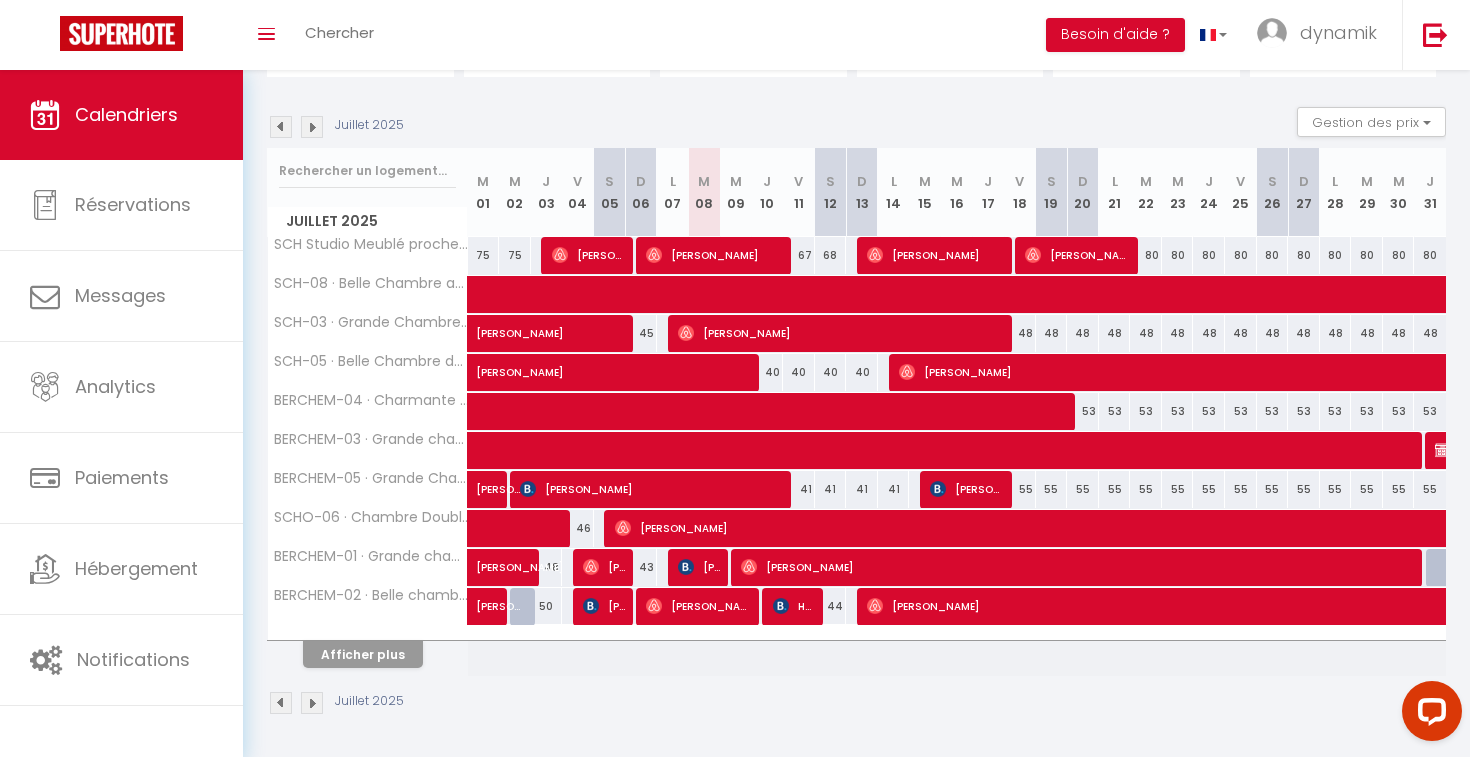 click on "Afficher plus" at bounding box center (363, 654) 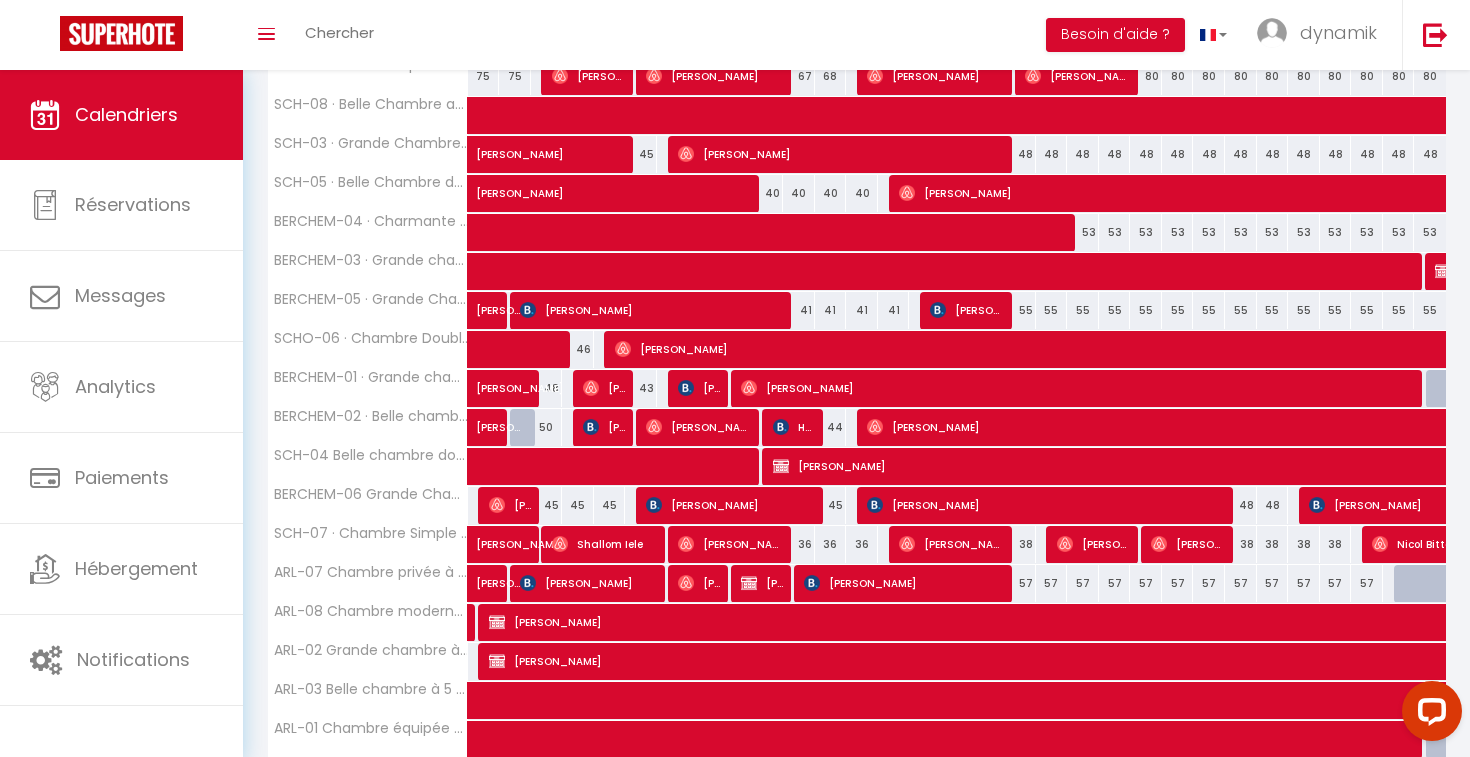scroll, scrollTop: 382, scrollLeft: 0, axis: vertical 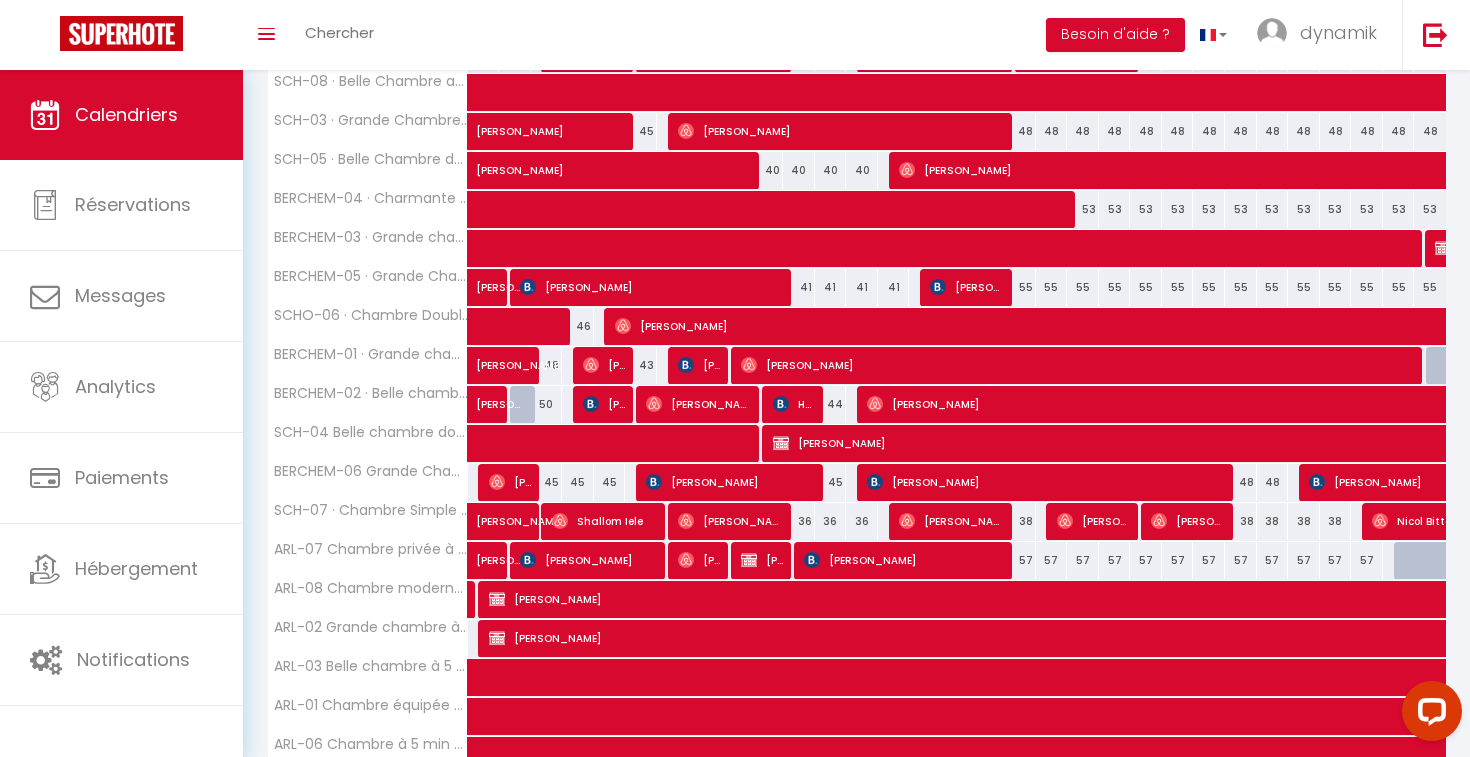 click on "[PERSON_NAME]" at bounding box center (731, 521) 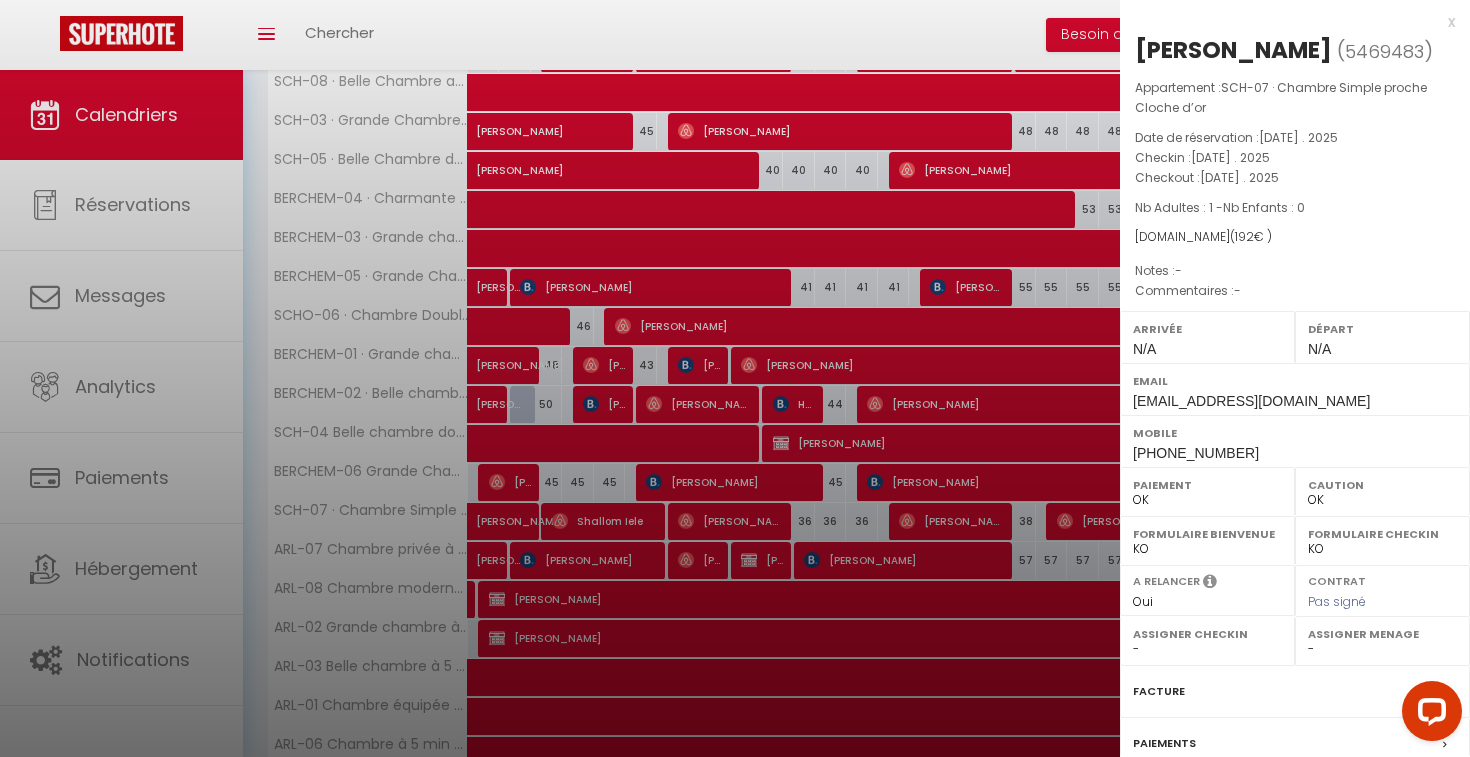 select on "29242" 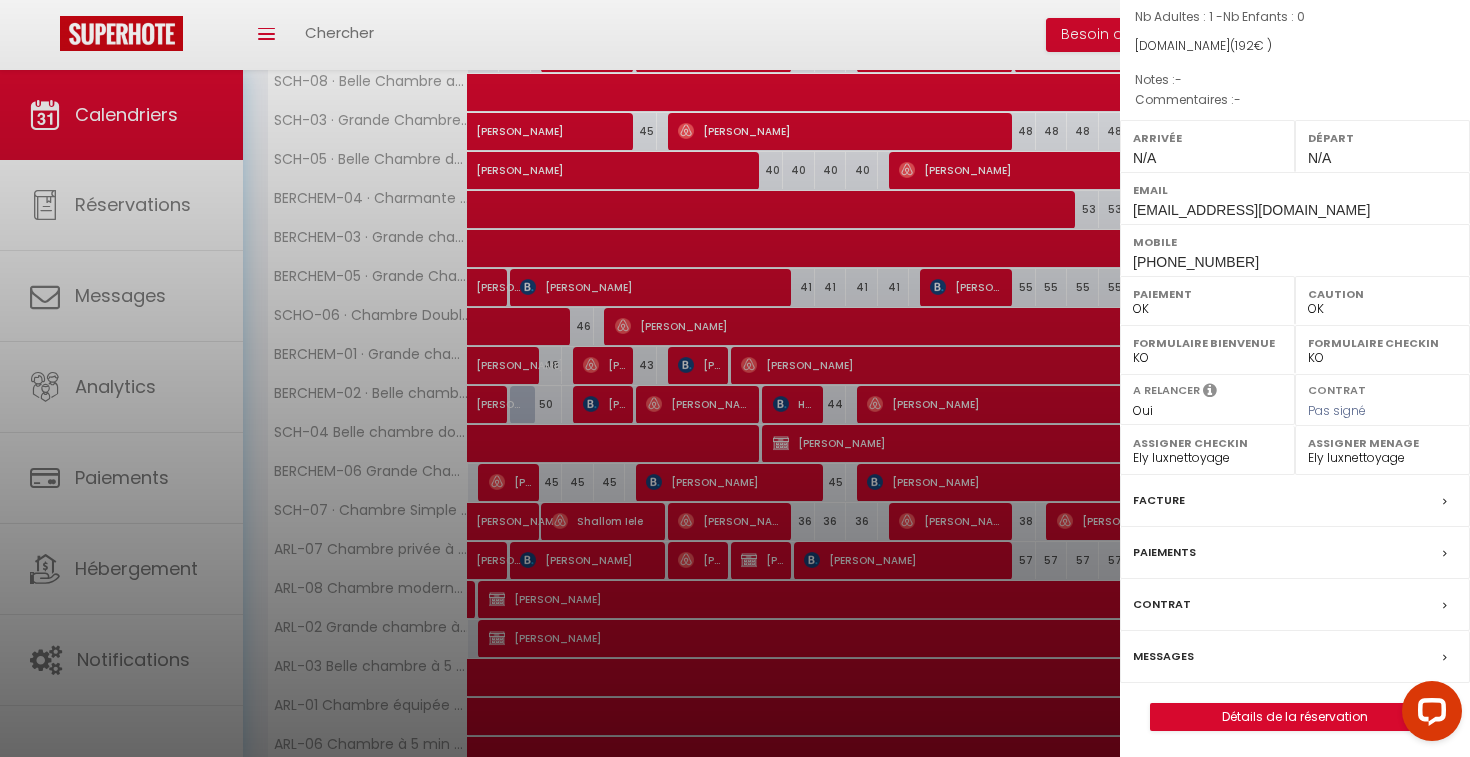 scroll, scrollTop: 189, scrollLeft: 0, axis: vertical 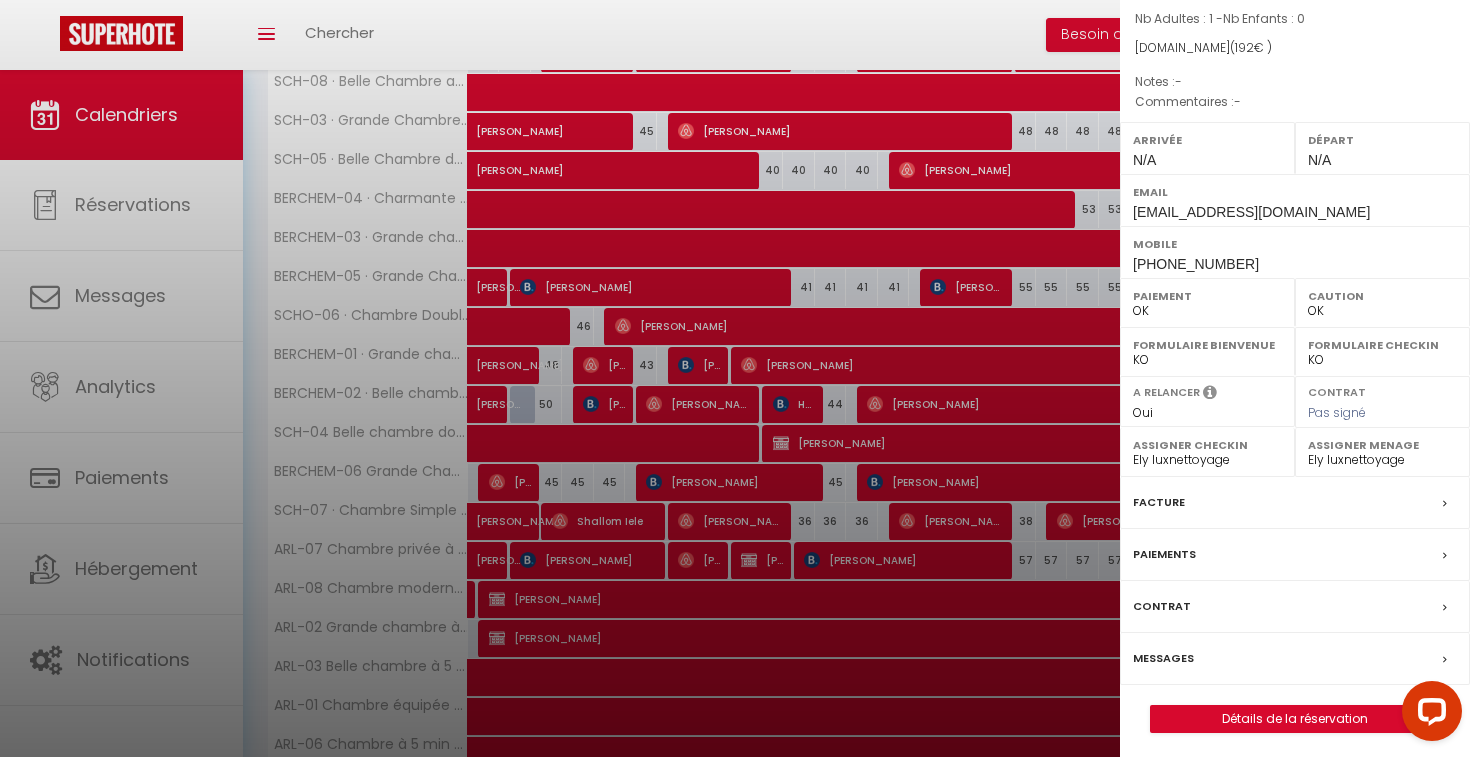 click on "Messages" at bounding box center (1163, 658) 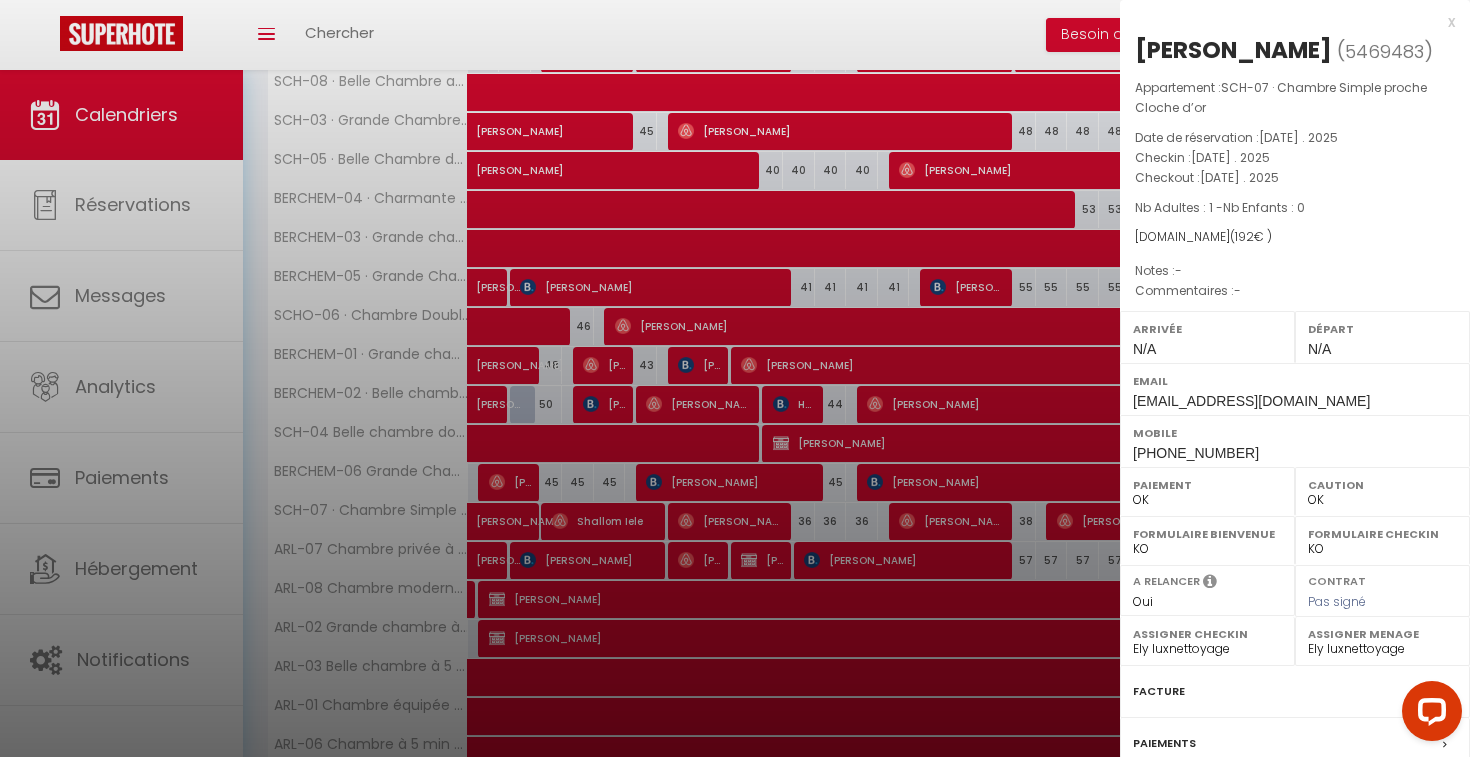 scroll, scrollTop: 0, scrollLeft: 0, axis: both 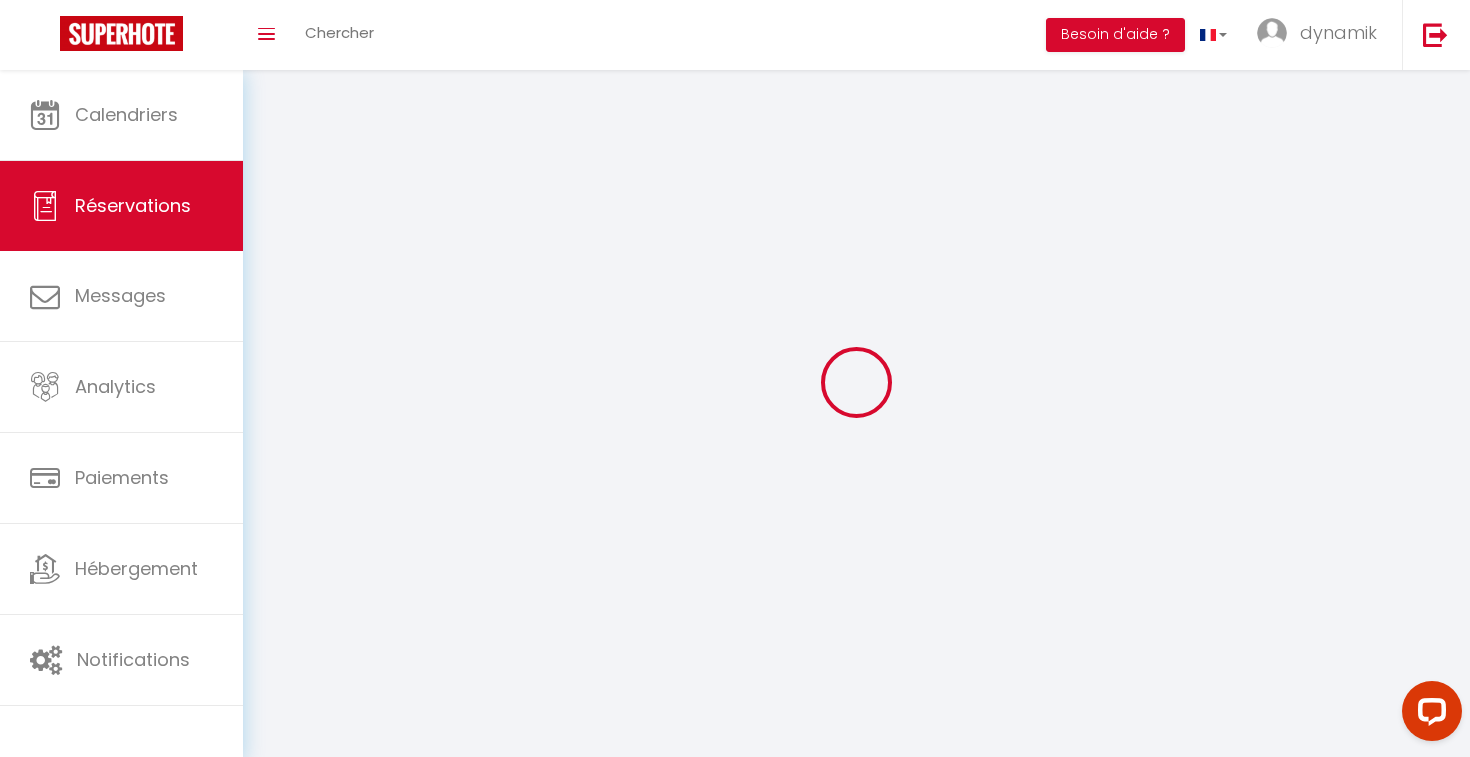 select 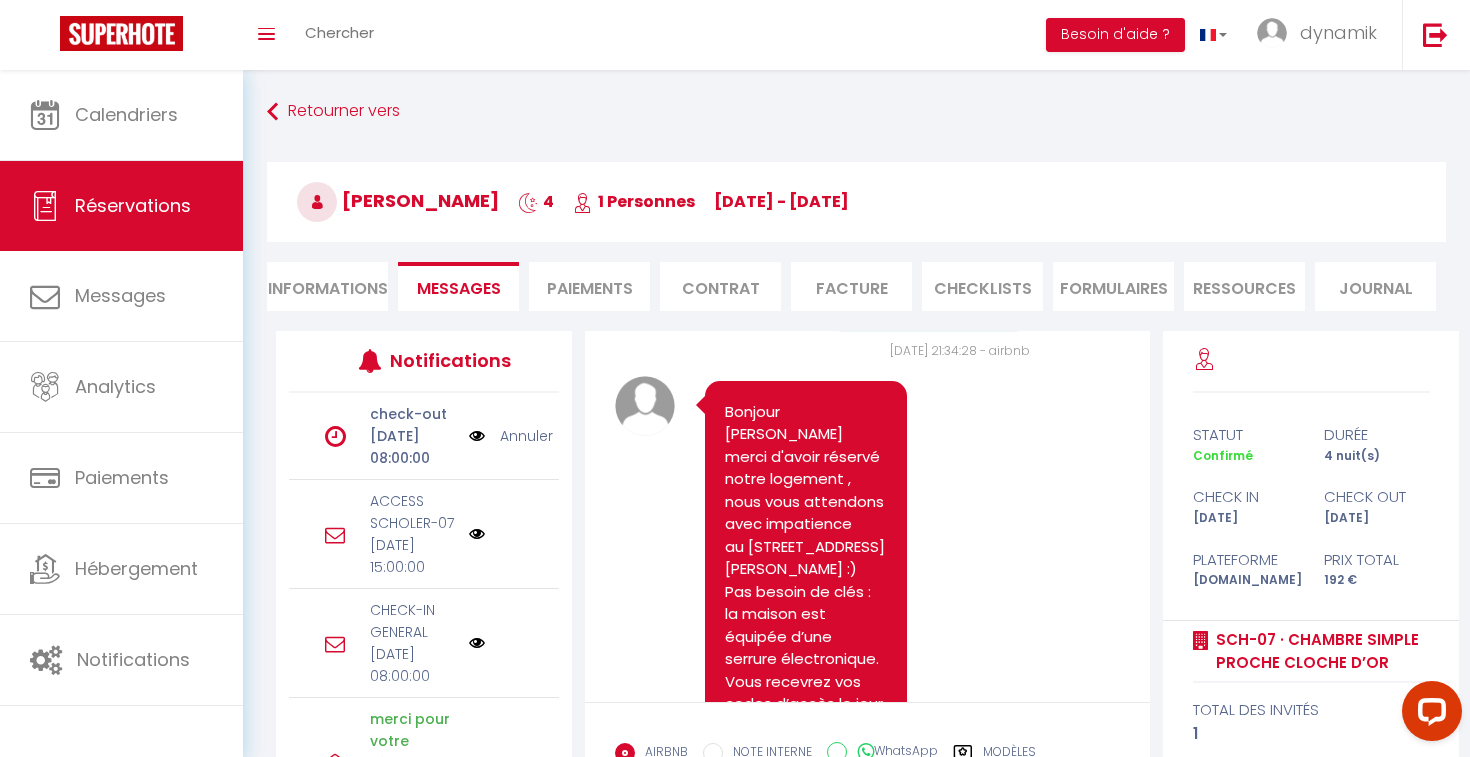 scroll, scrollTop: 579, scrollLeft: 0, axis: vertical 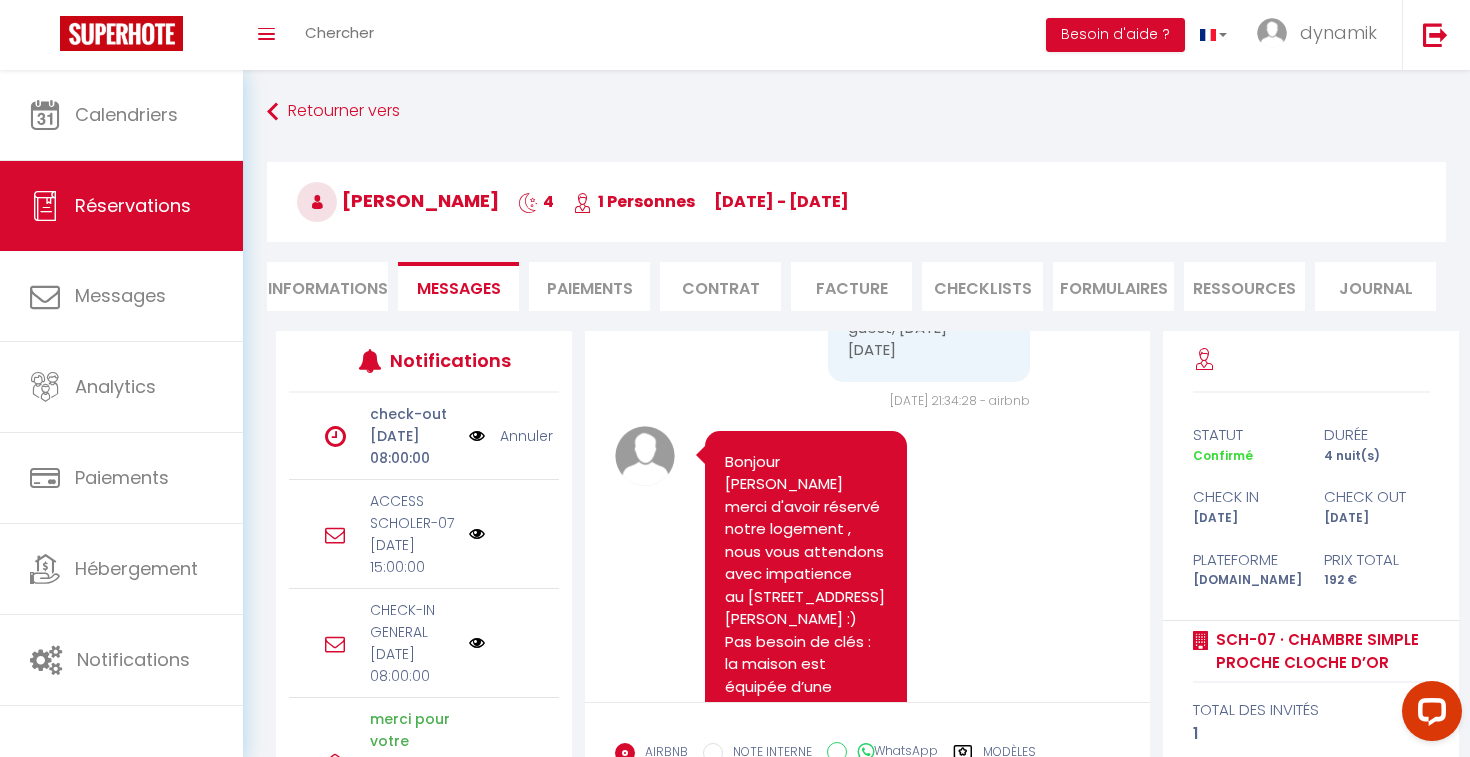 drag, startPoint x: 727, startPoint y: 458, endPoint x: 872, endPoint y: 699, distance: 281.25787 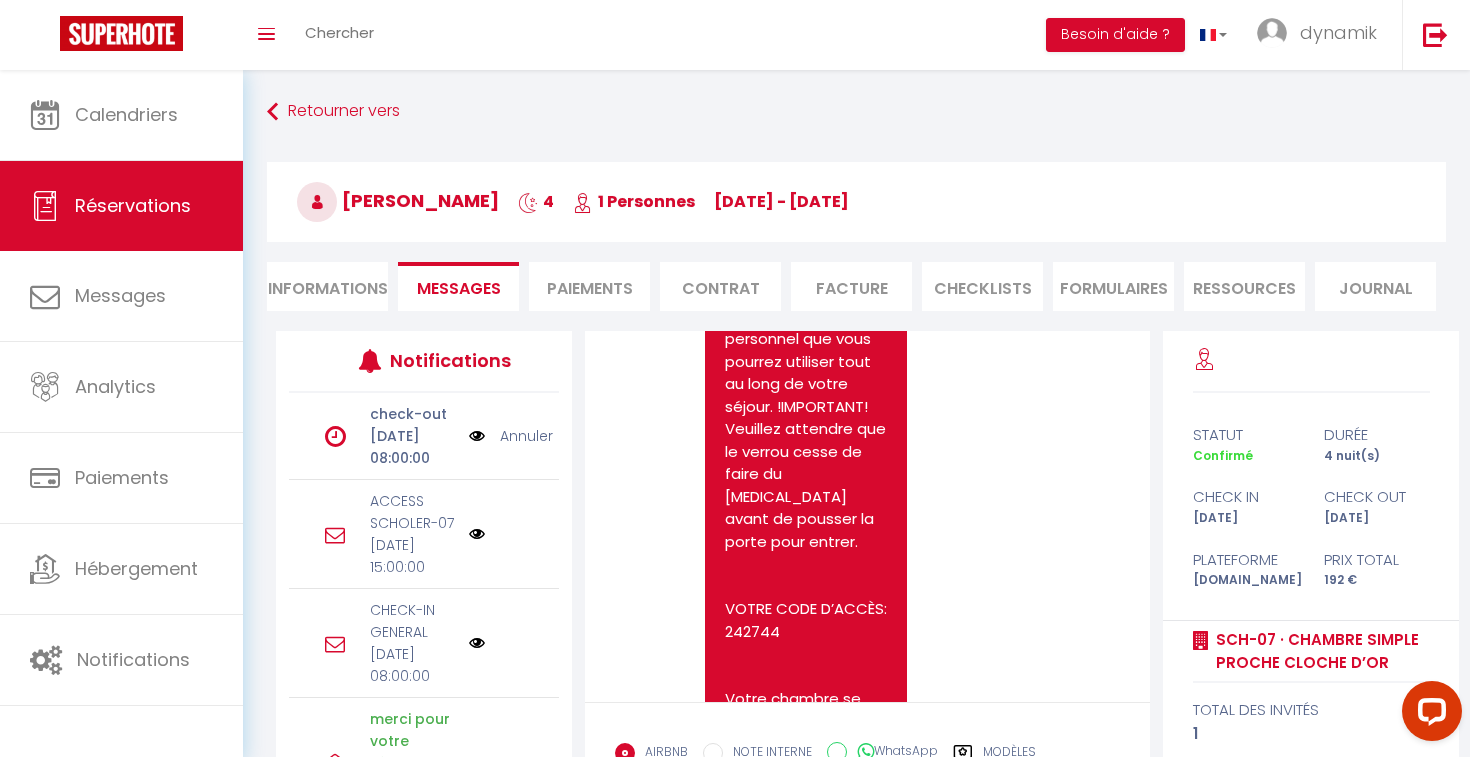 scroll, scrollTop: 2151, scrollLeft: 0, axis: vertical 